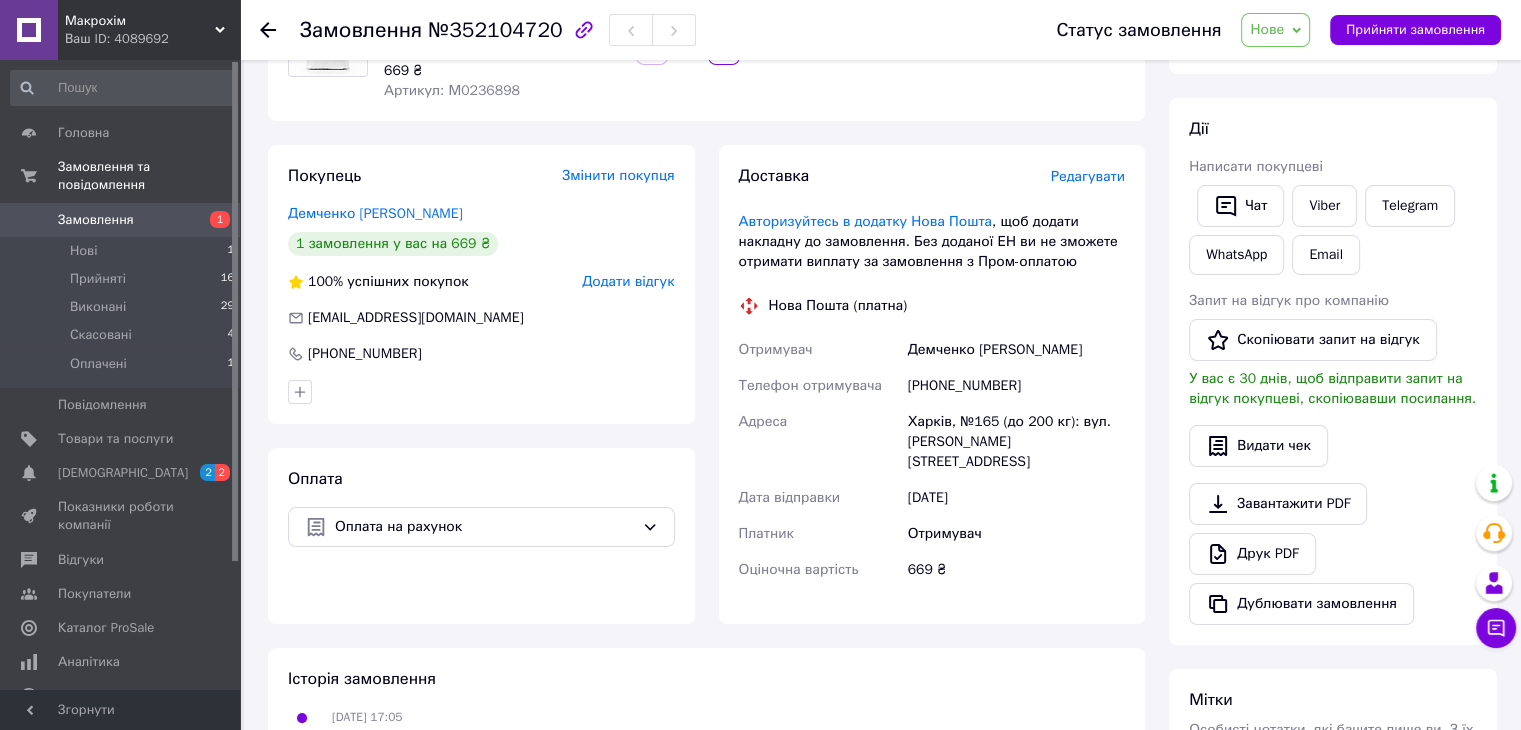 scroll, scrollTop: 200, scrollLeft: 0, axis: vertical 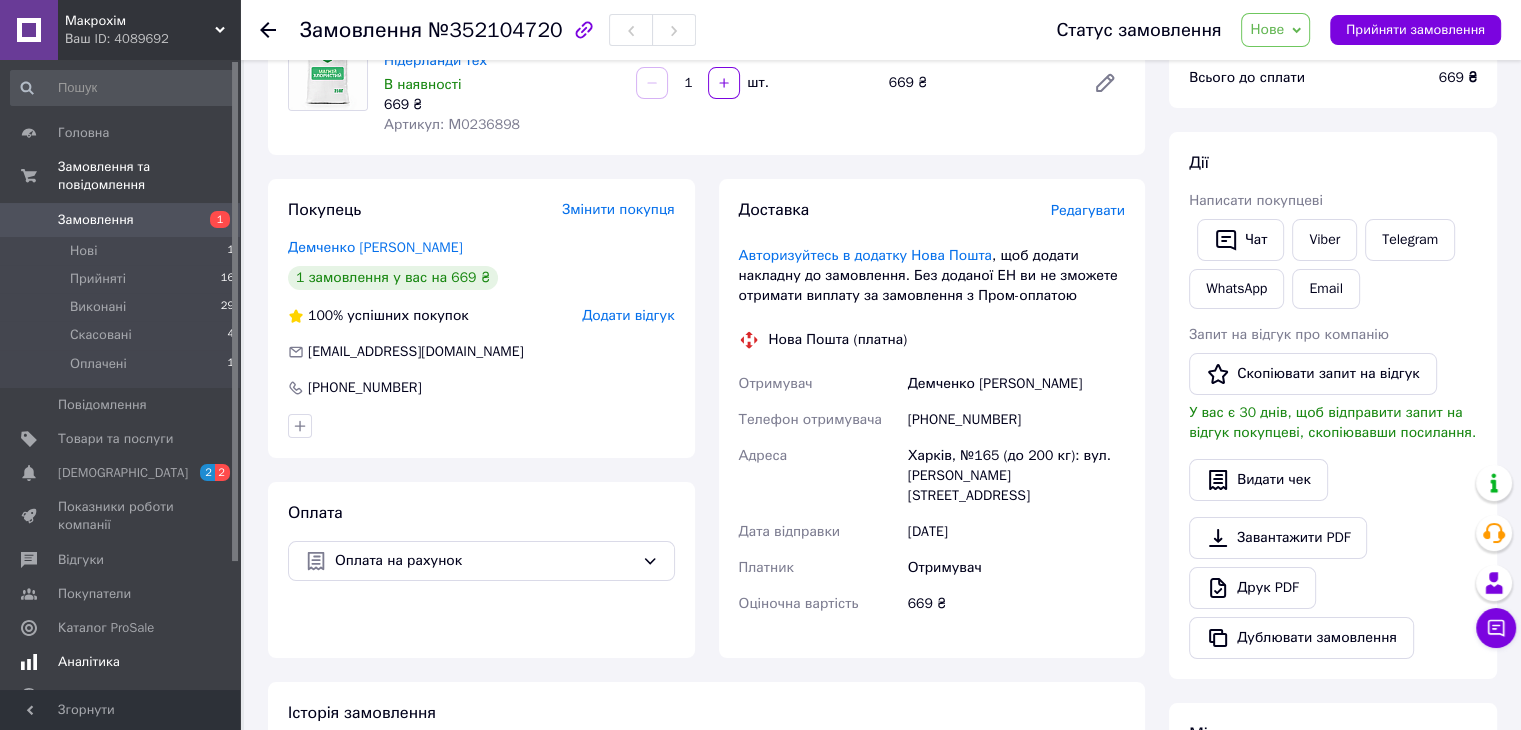 click on "Аналітика" at bounding box center (121, 662) 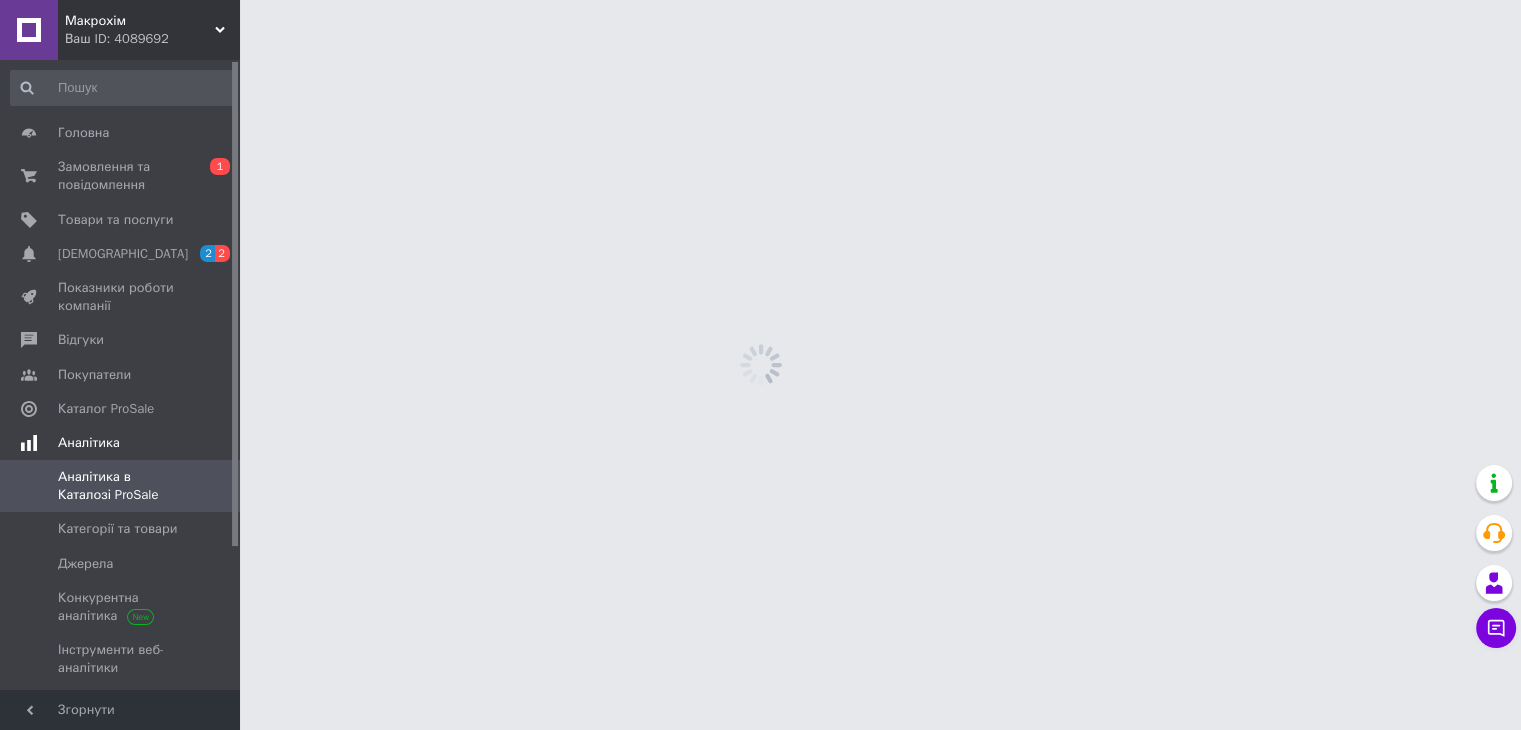 scroll, scrollTop: 0, scrollLeft: 0, axis: both 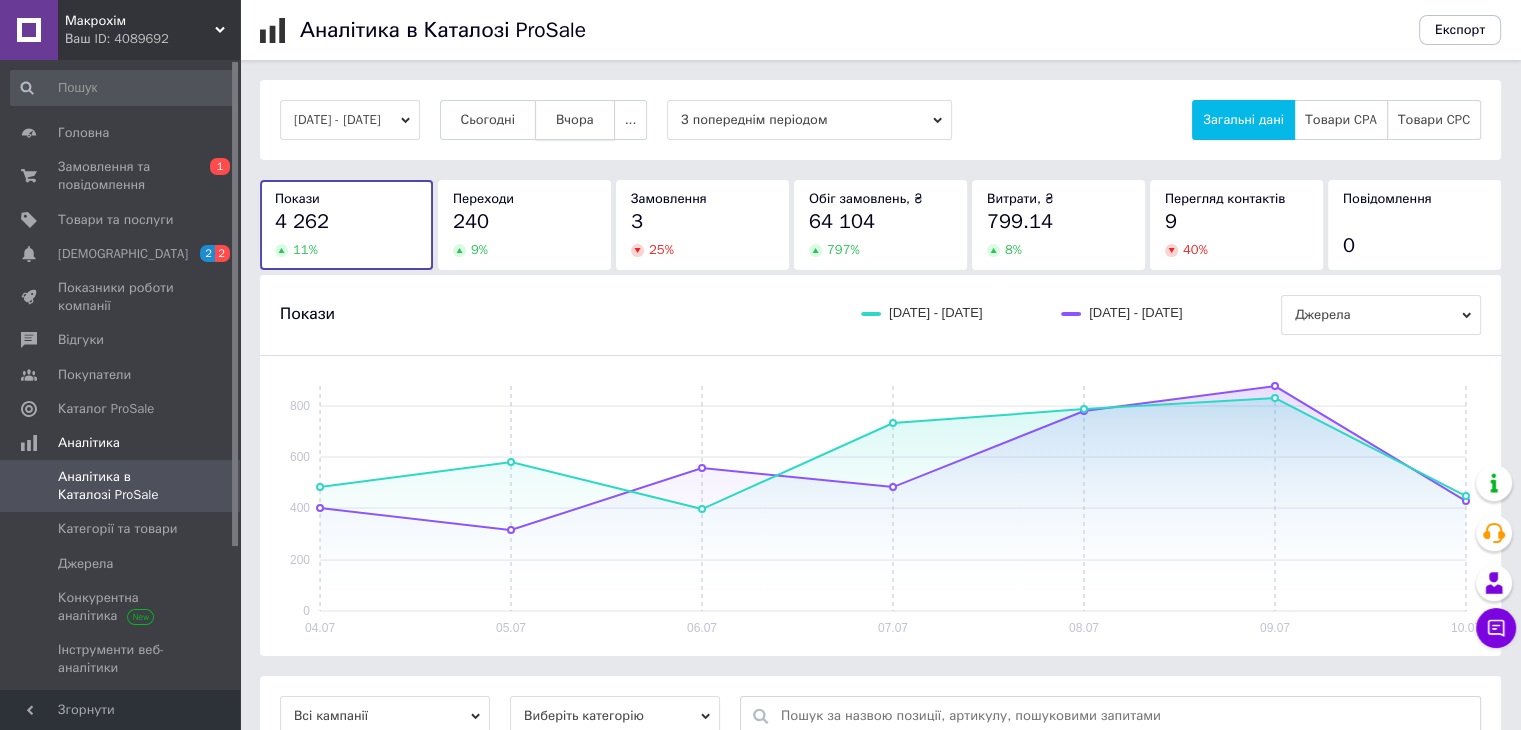 click on "Вчора" at bounding box center [575, 120] 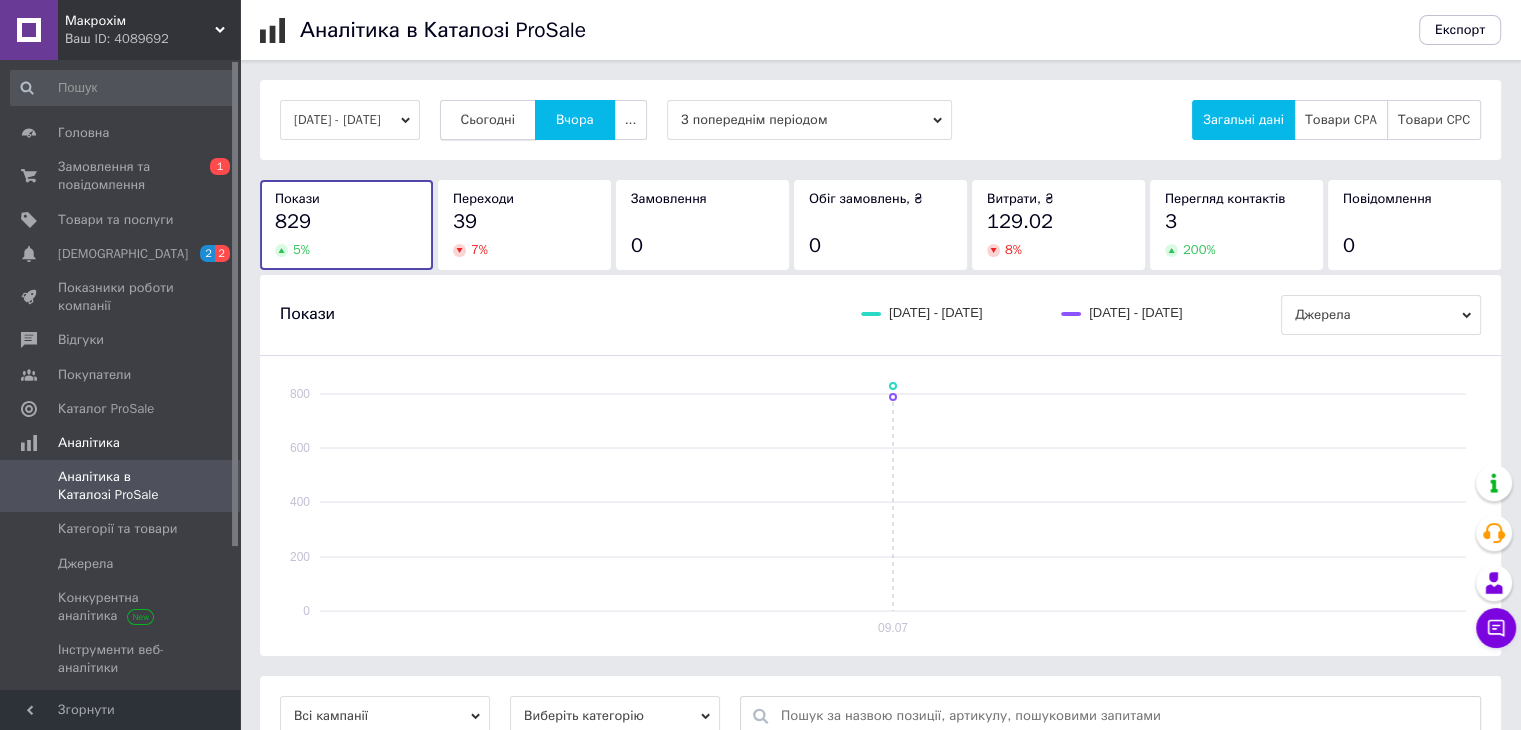 click on "Сьогодні" at bounding box center [488, 120] 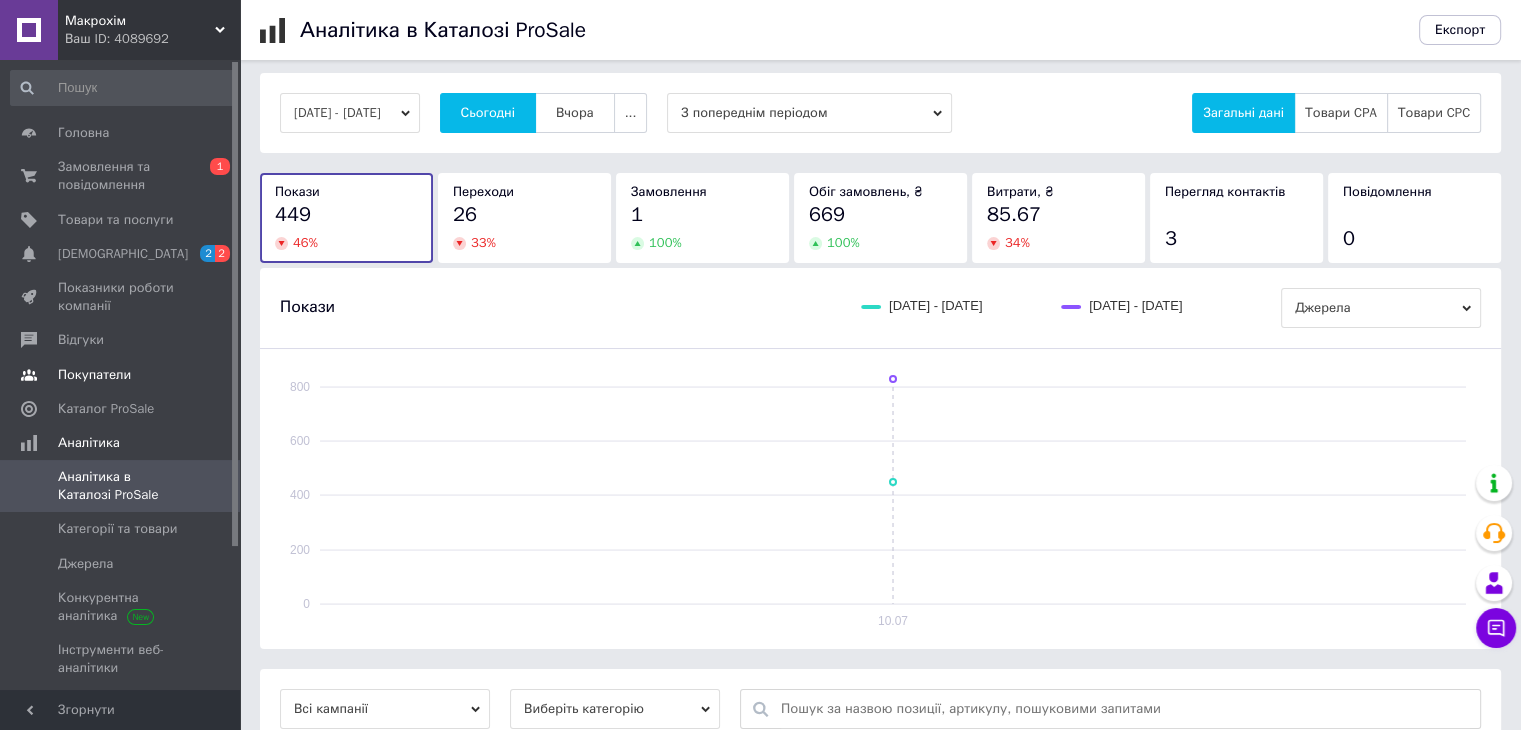 scroll, scrollTop: 0, scrollLeft: 0, axis: both 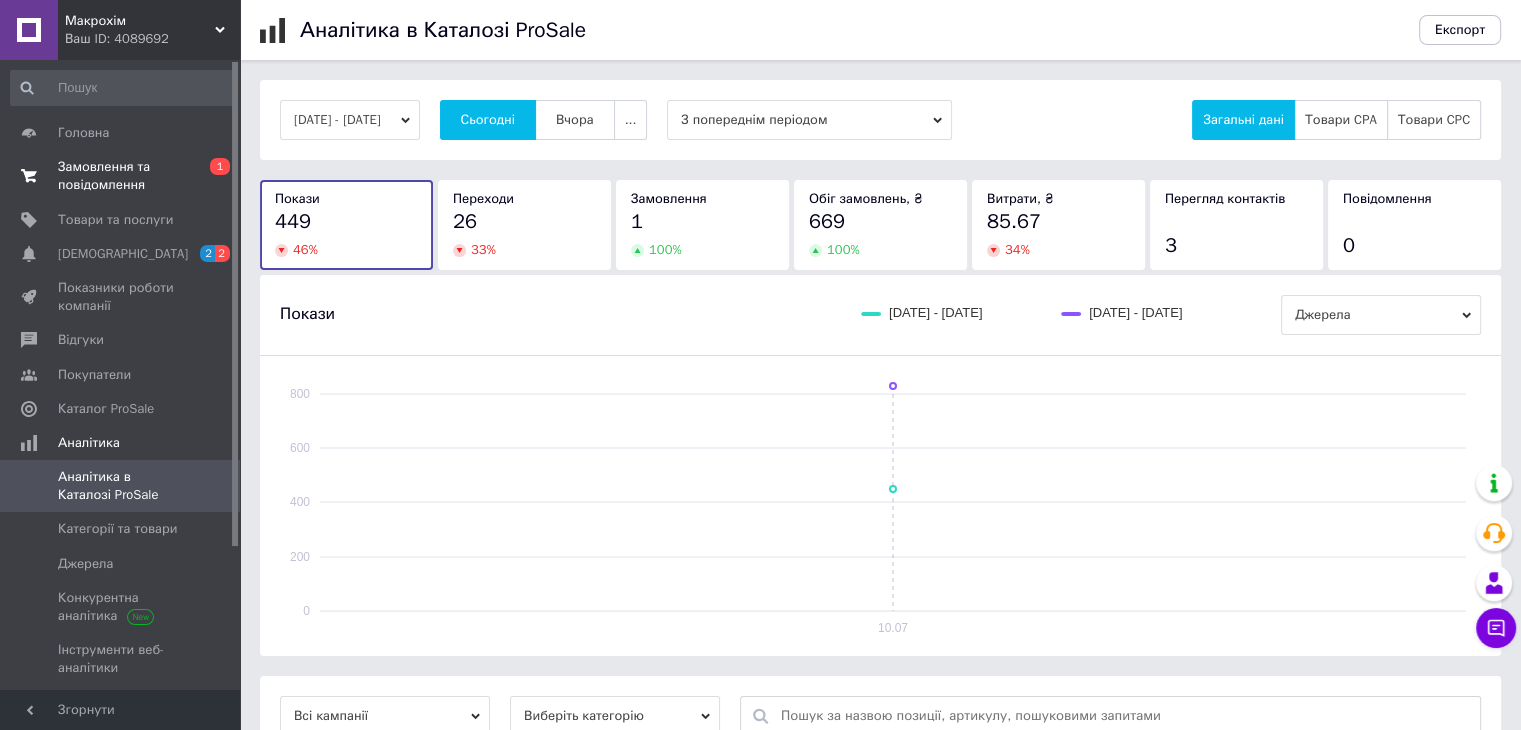 click on "Замовлення та повідомлення" at bounding box center [121, 176] 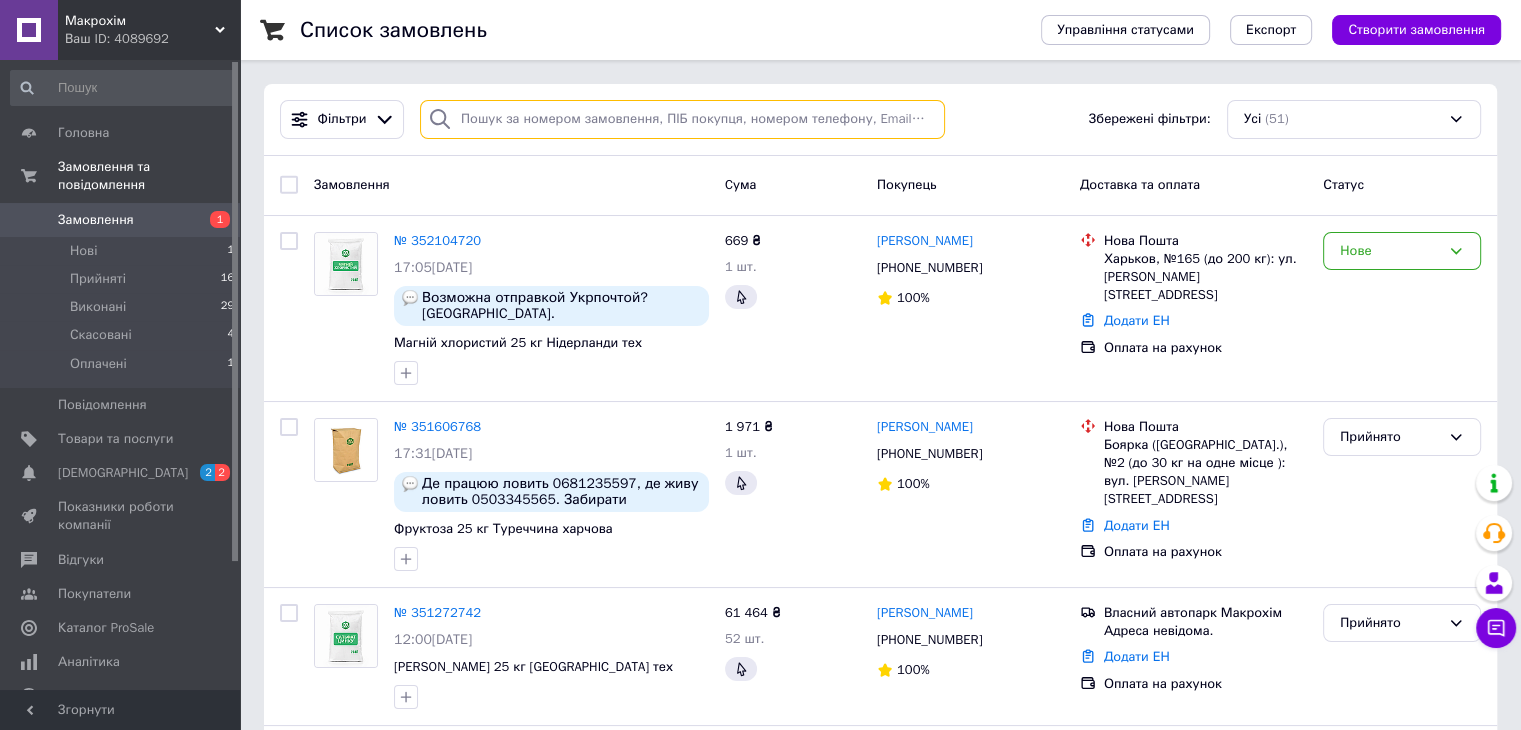 click at bounding box center [682, 119] 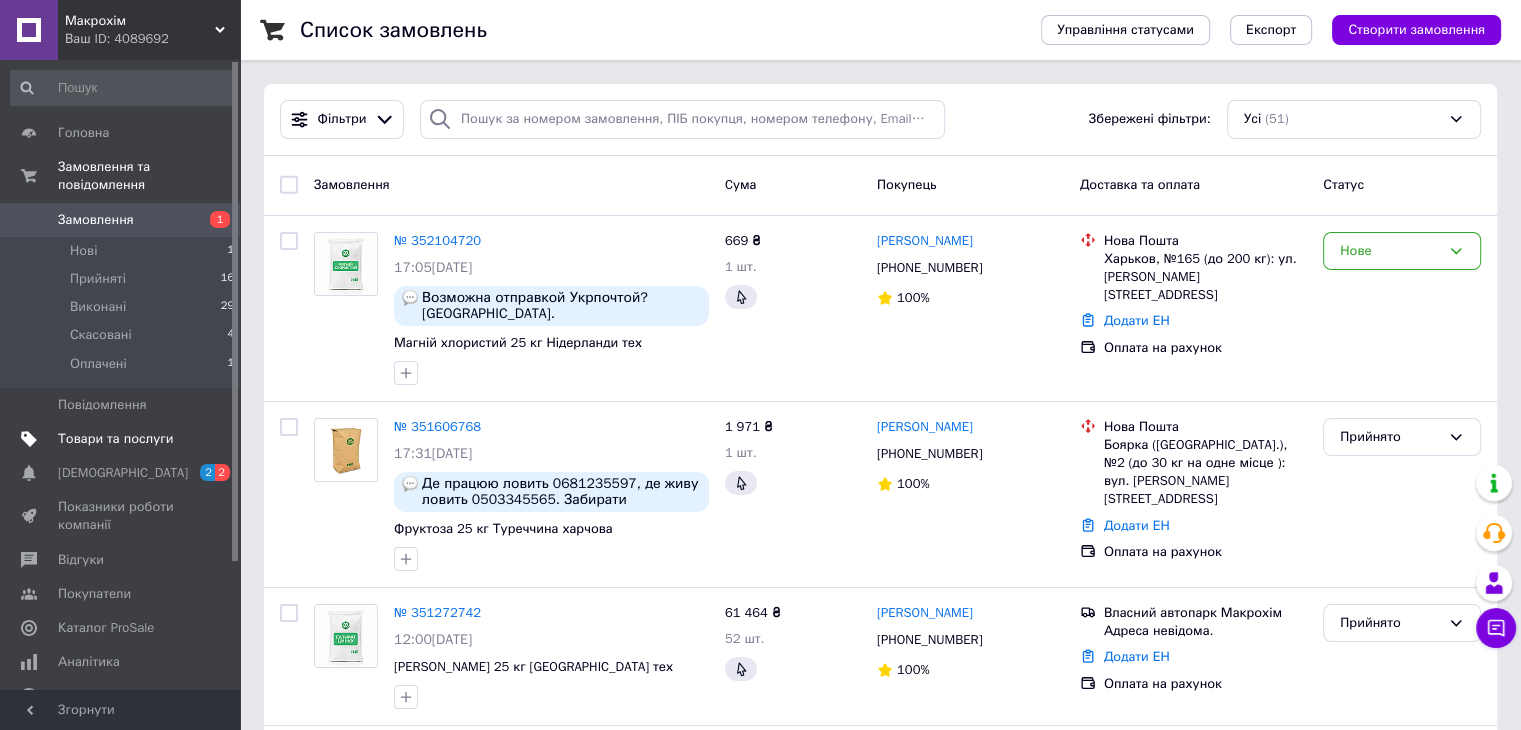 click on "Товари та послуги" at bounding box center (115, 439) 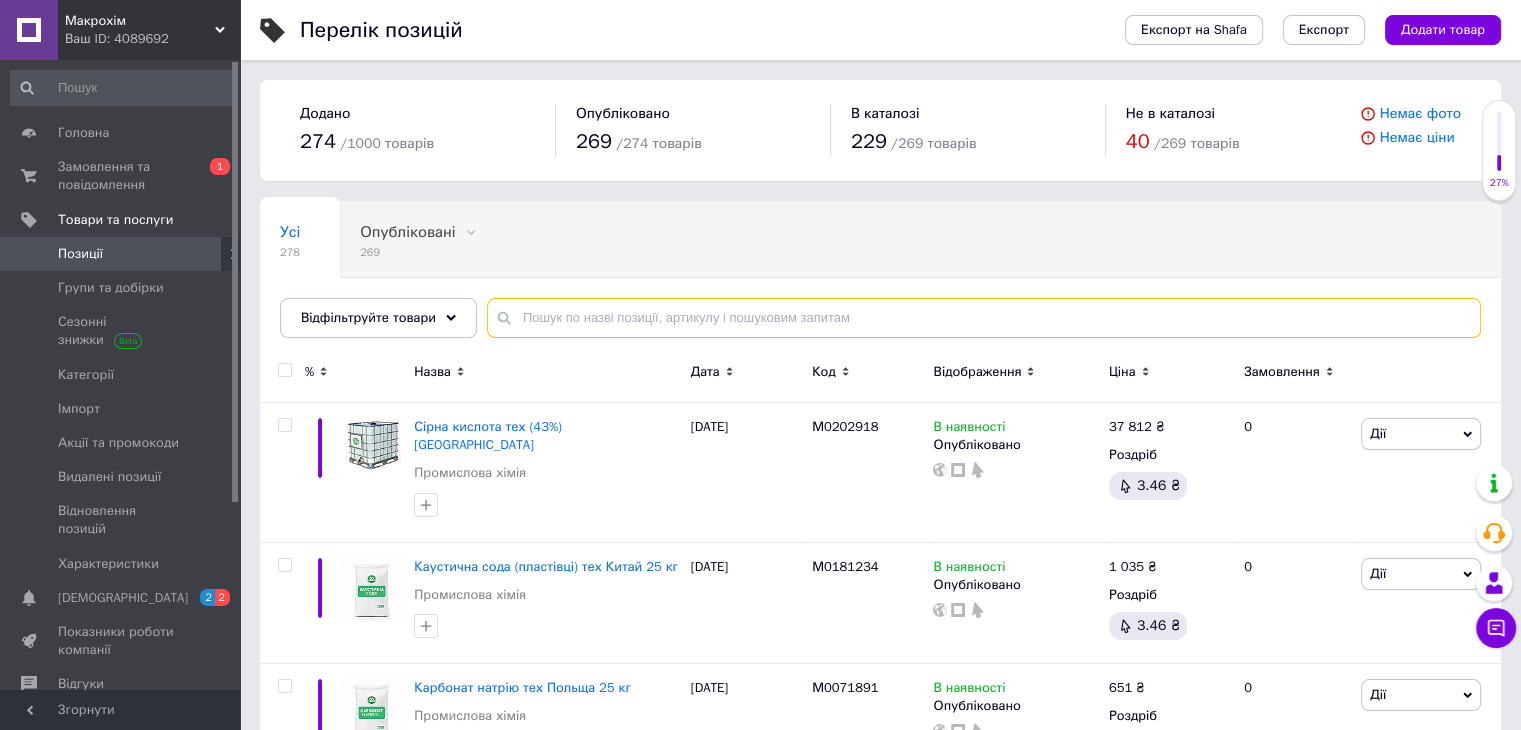 click at bounding box center (984, 318) 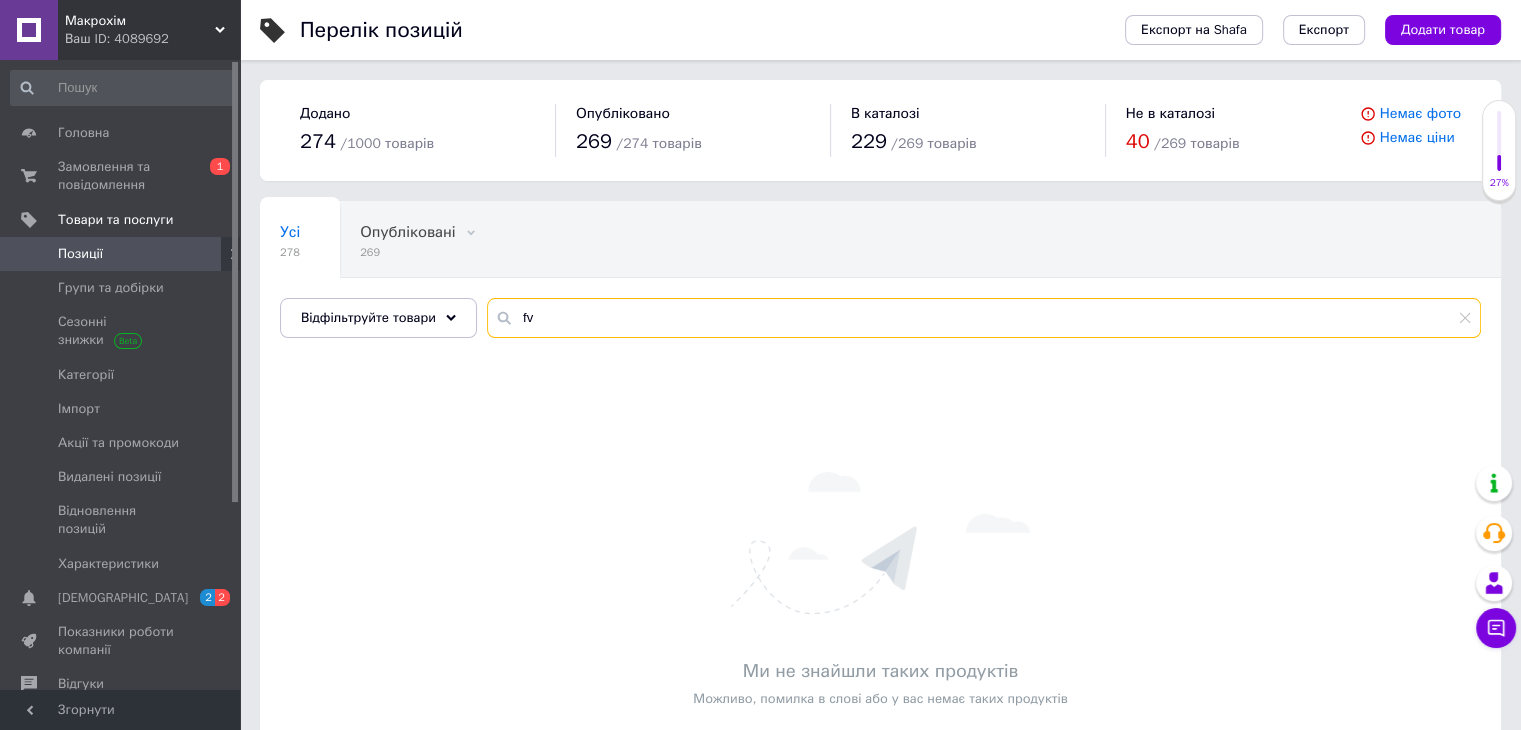 type on "f" 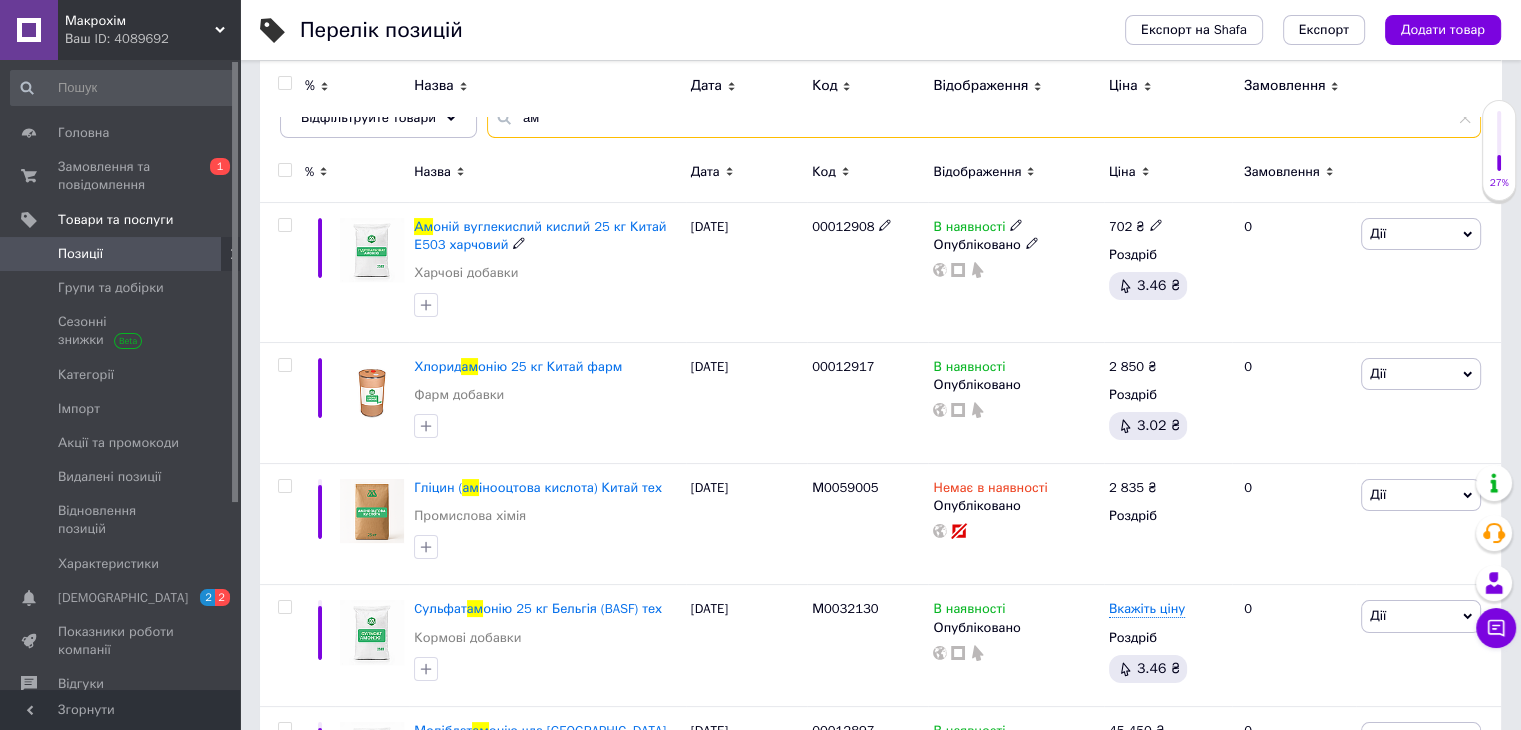 scroll, scrollTop: 0, scrollLeft: 0, axis: both 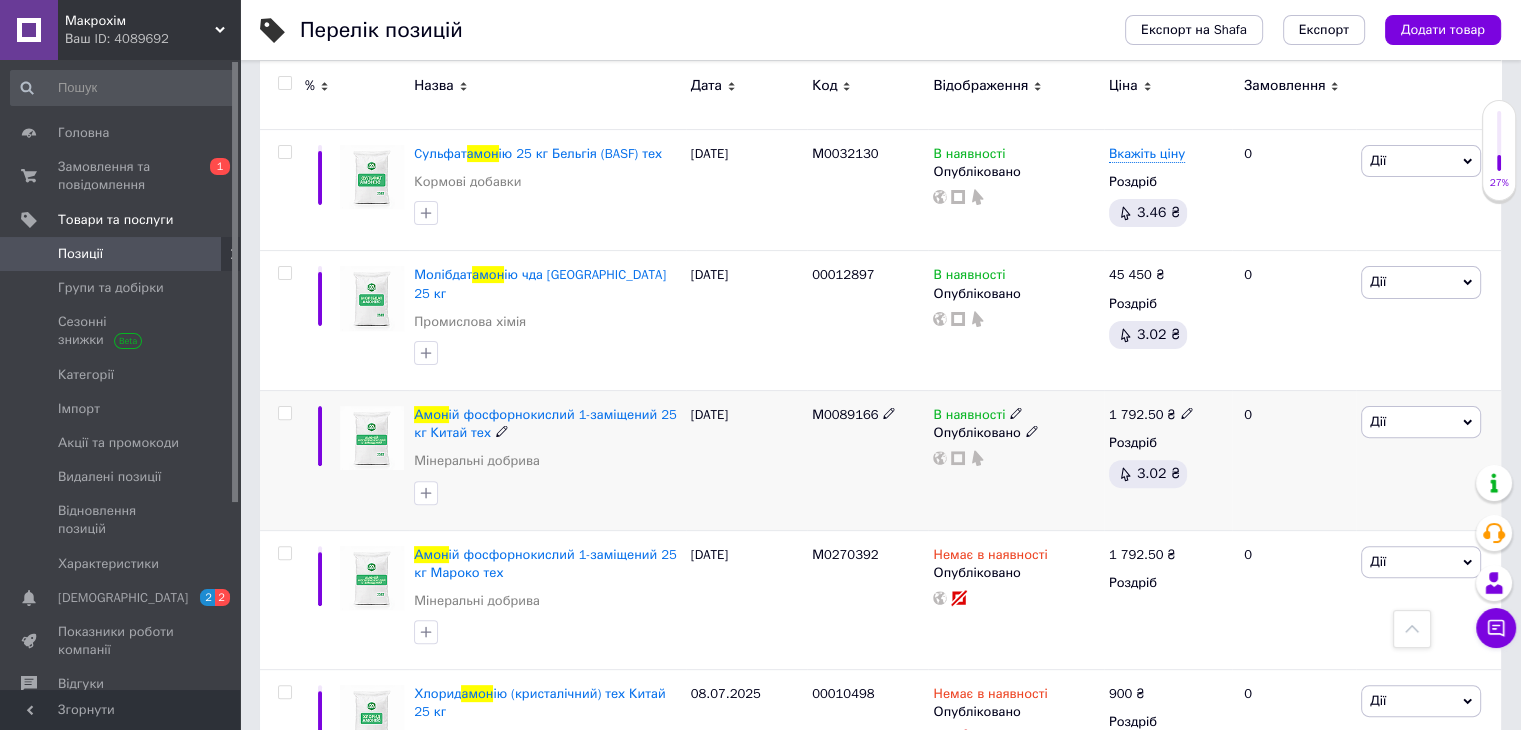 type on "амон" 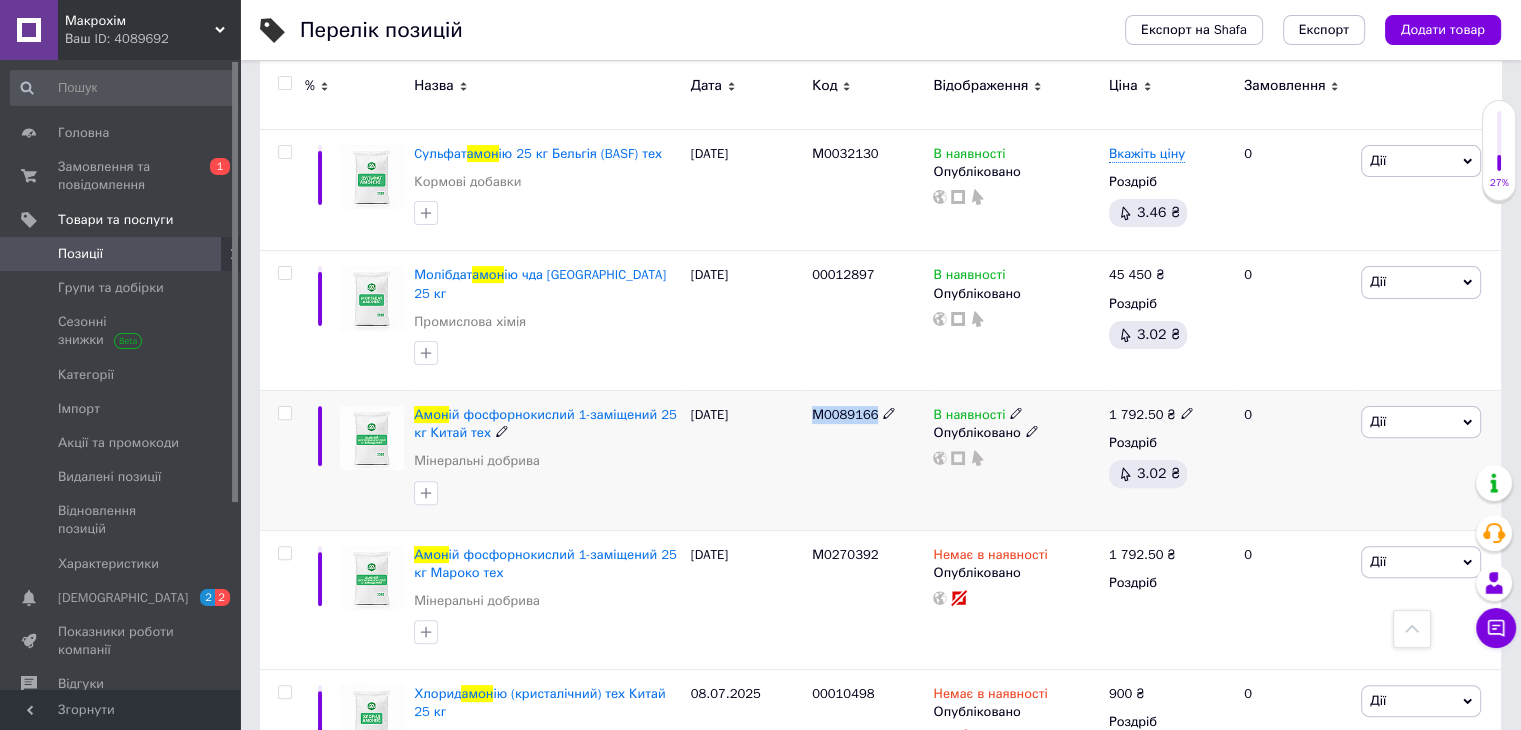 drag, startPoint x: 871, startPoint y: 396, endPoint x: 809, endPoint y: 400, distance: 62.1289 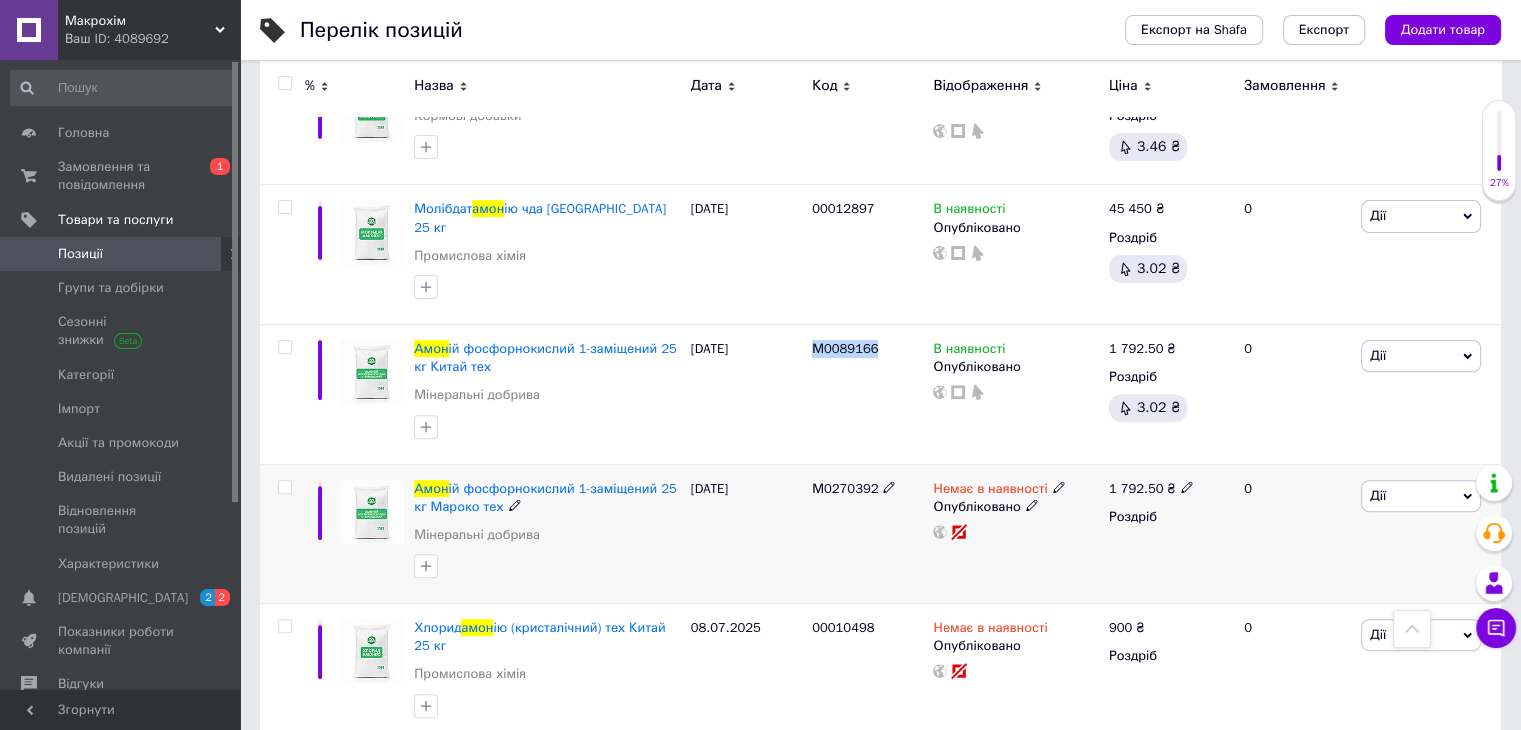 scroll, scrollTop: 634, scrollLeft: 0, axis: vertical 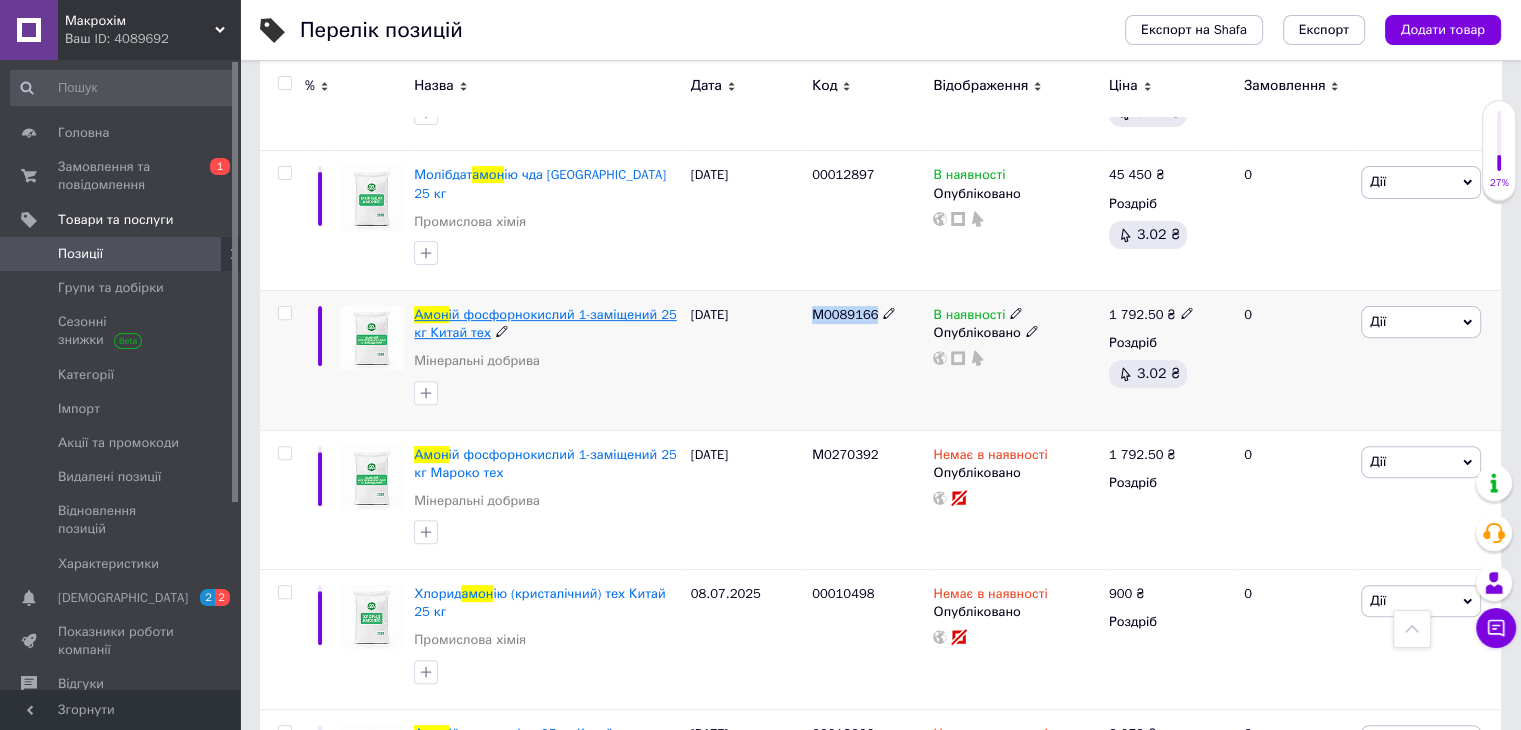 click on "ій фосфорнокислий 1-заміщений 25 кг Китай тех" at bounding box center [545, 323] 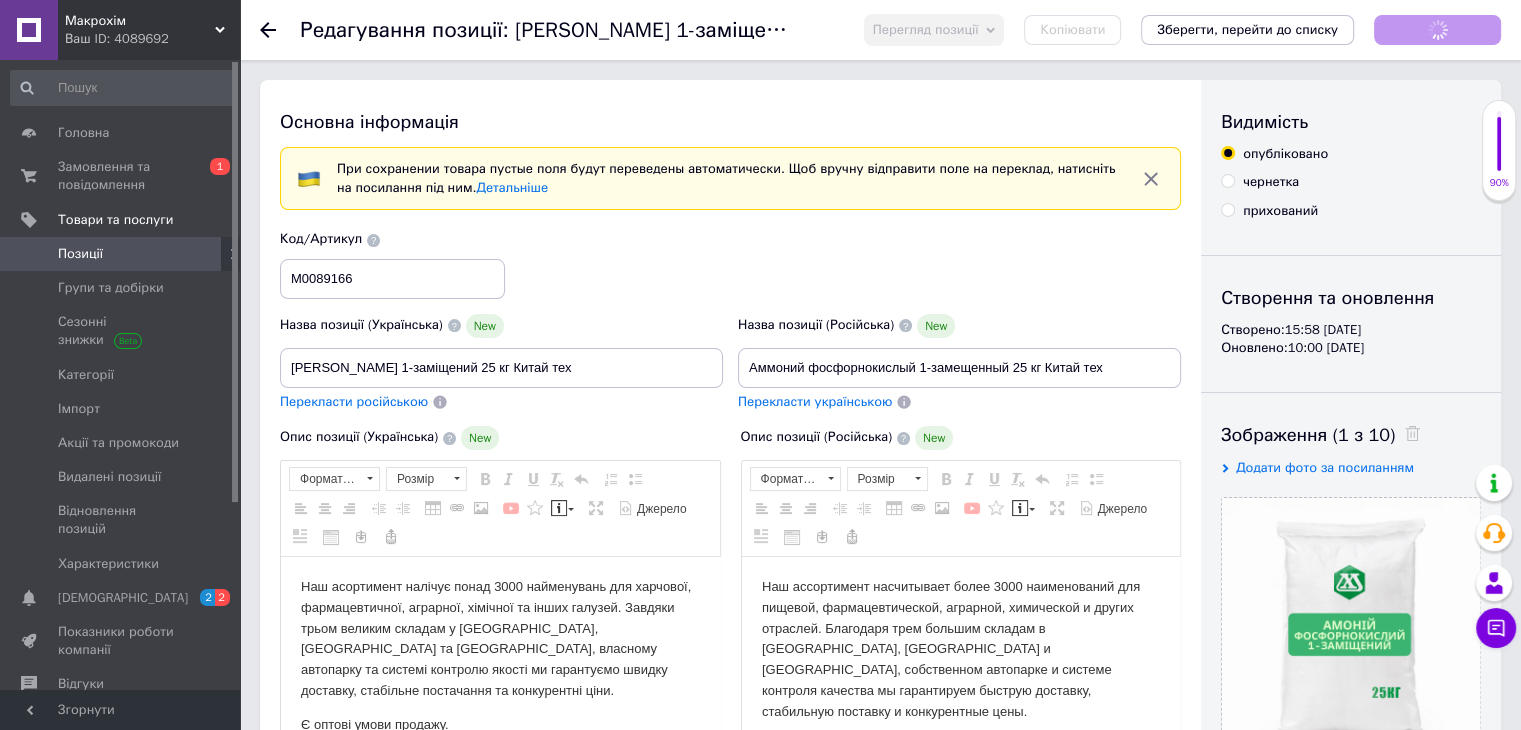 scroll, scrollTop: 0, scrollLeft: 0, axis: both 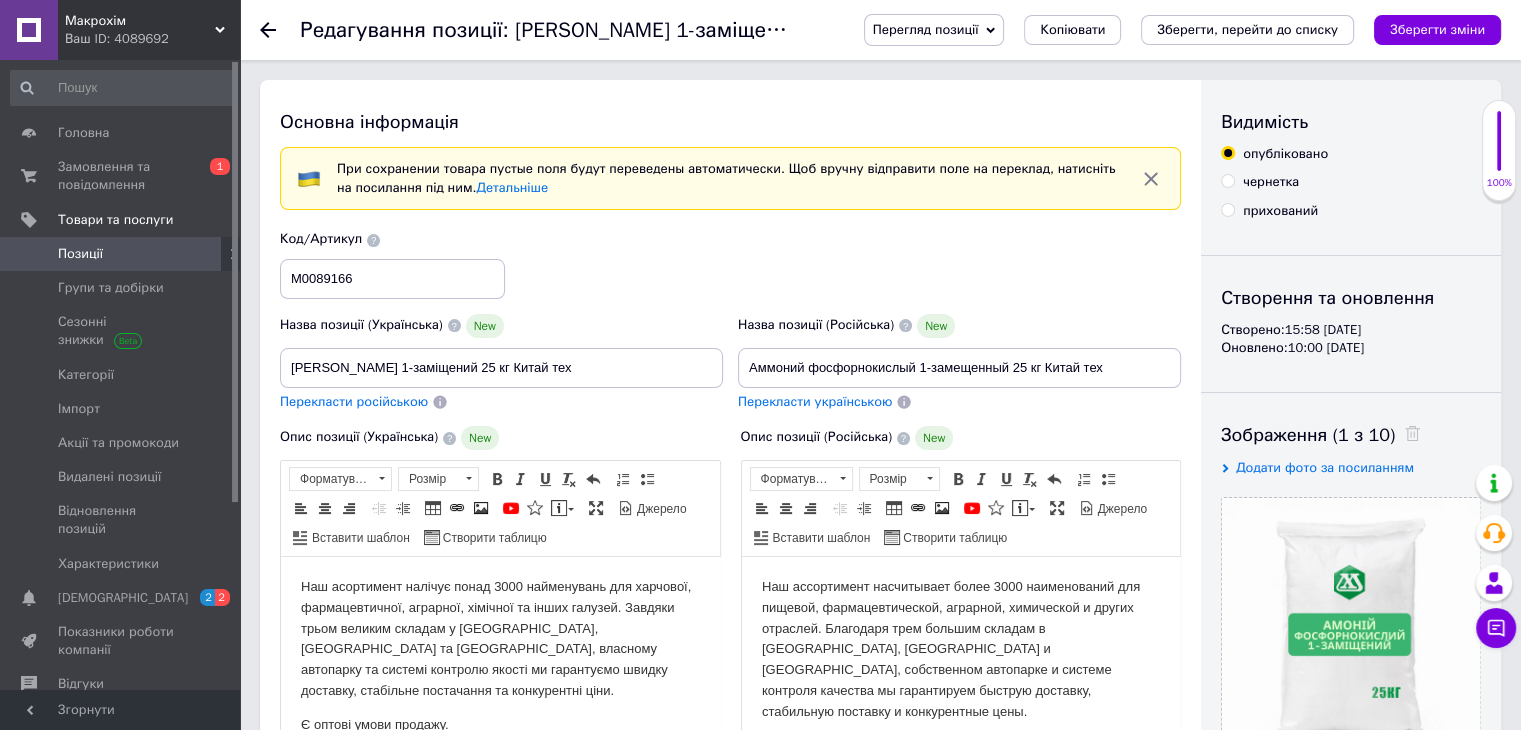 click on "Перегляд позиції" at bounding box center (926, 29) 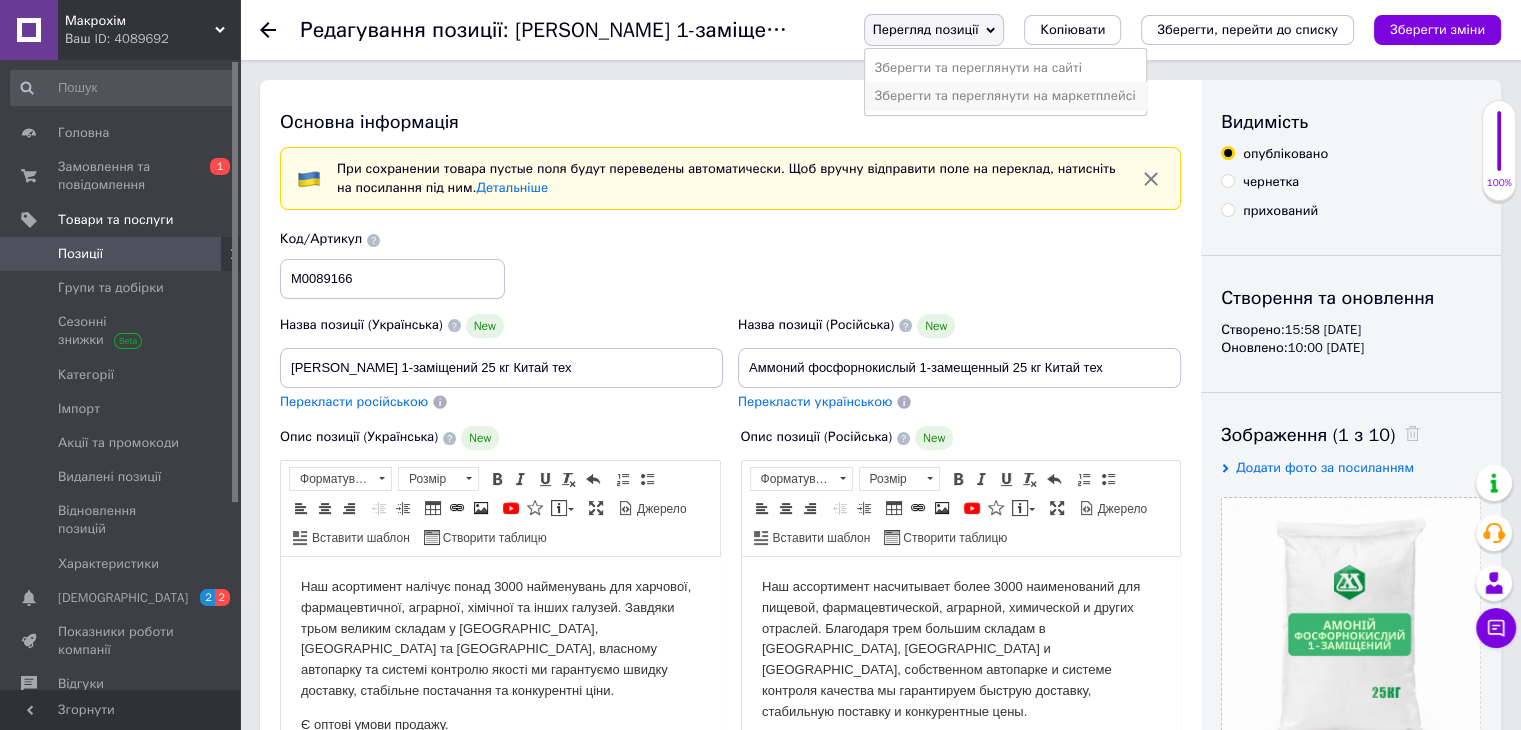 click on "Зберегти та переглянути на маркетплейсі" at bounding box center (1005, 96) 